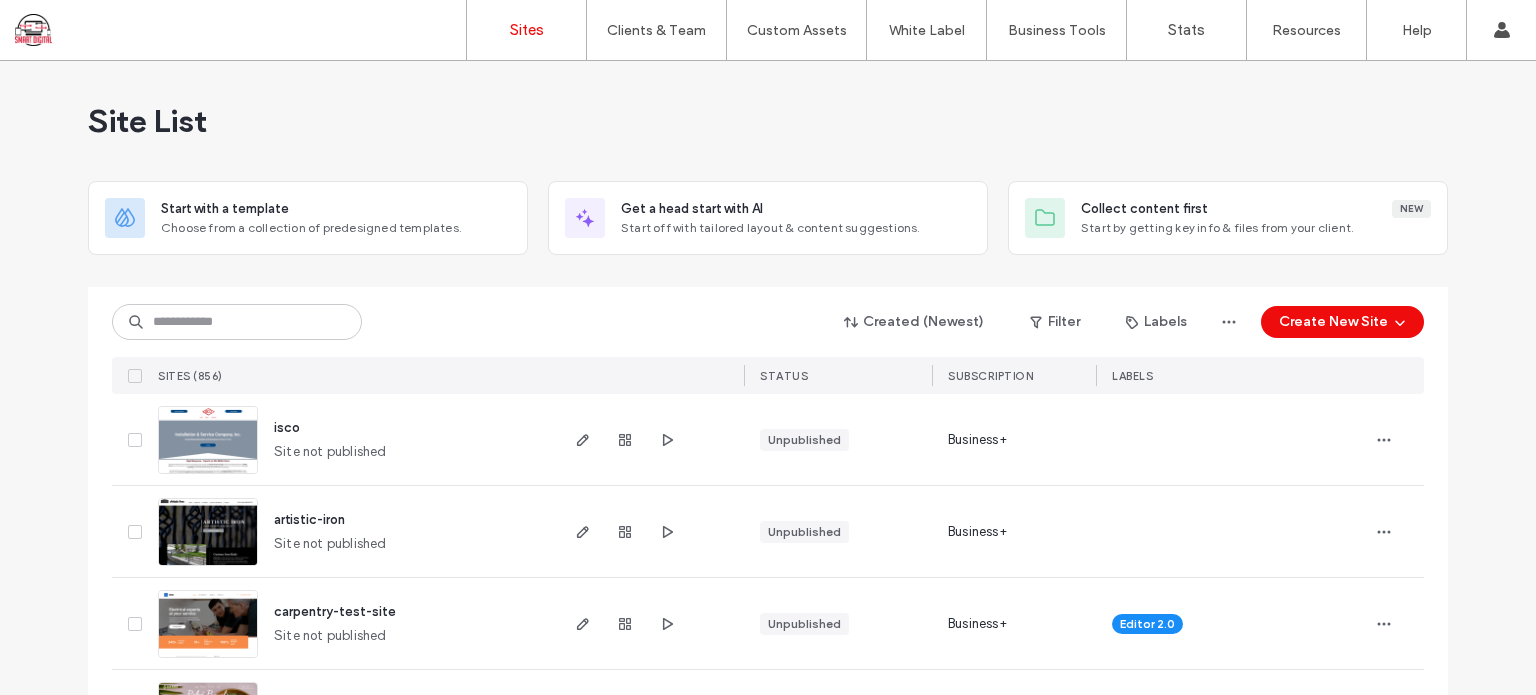 scroll, scrollTop: 0, scrollLeft: 0, axis: both 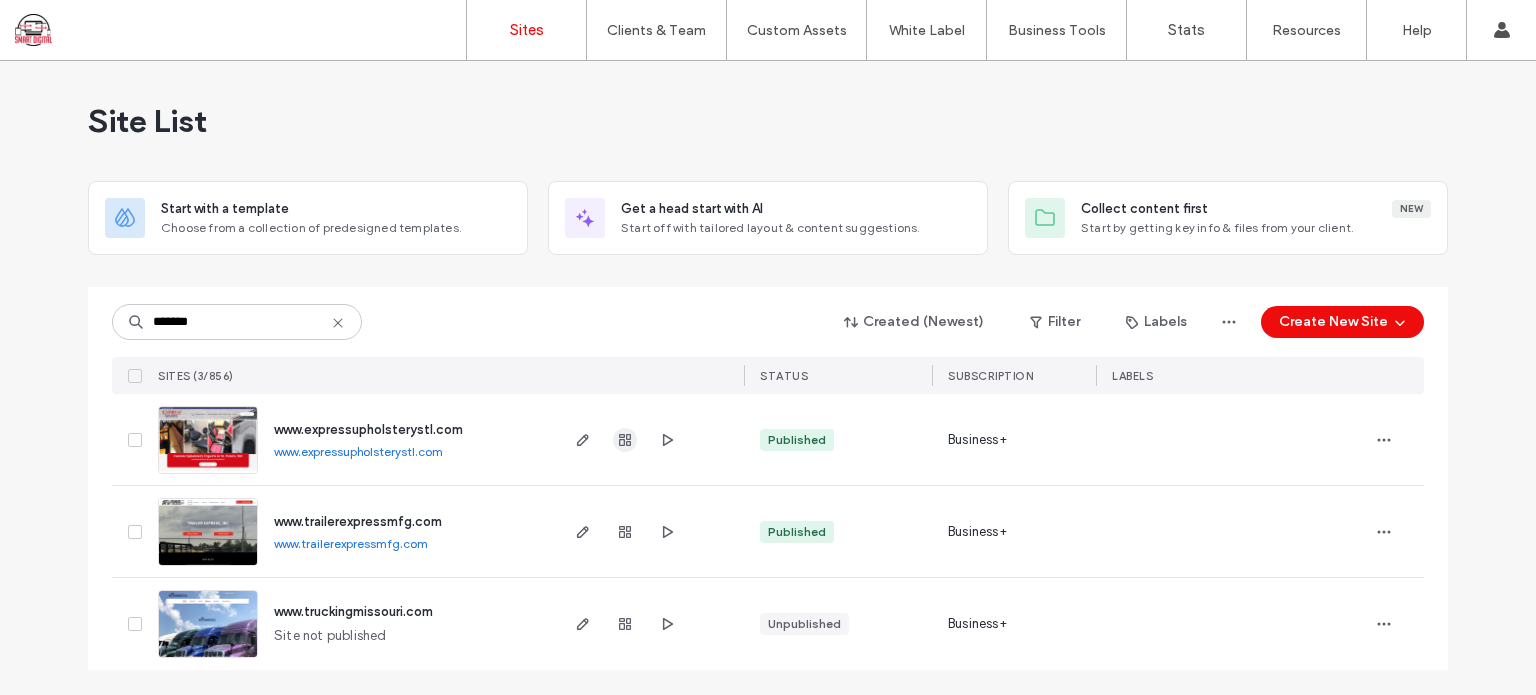 type on "*******" 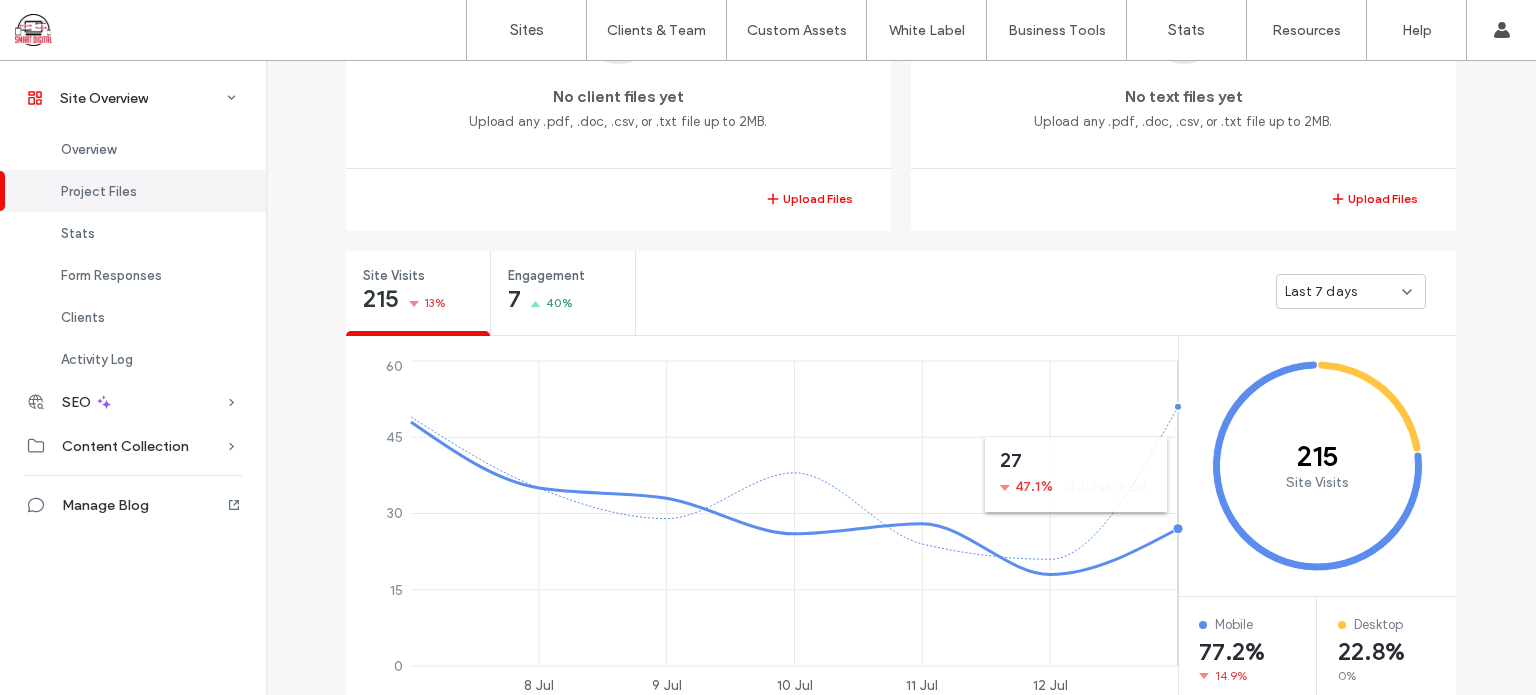 scroll, scrollTop: 578, scrollLeft: 0, axis: vertical 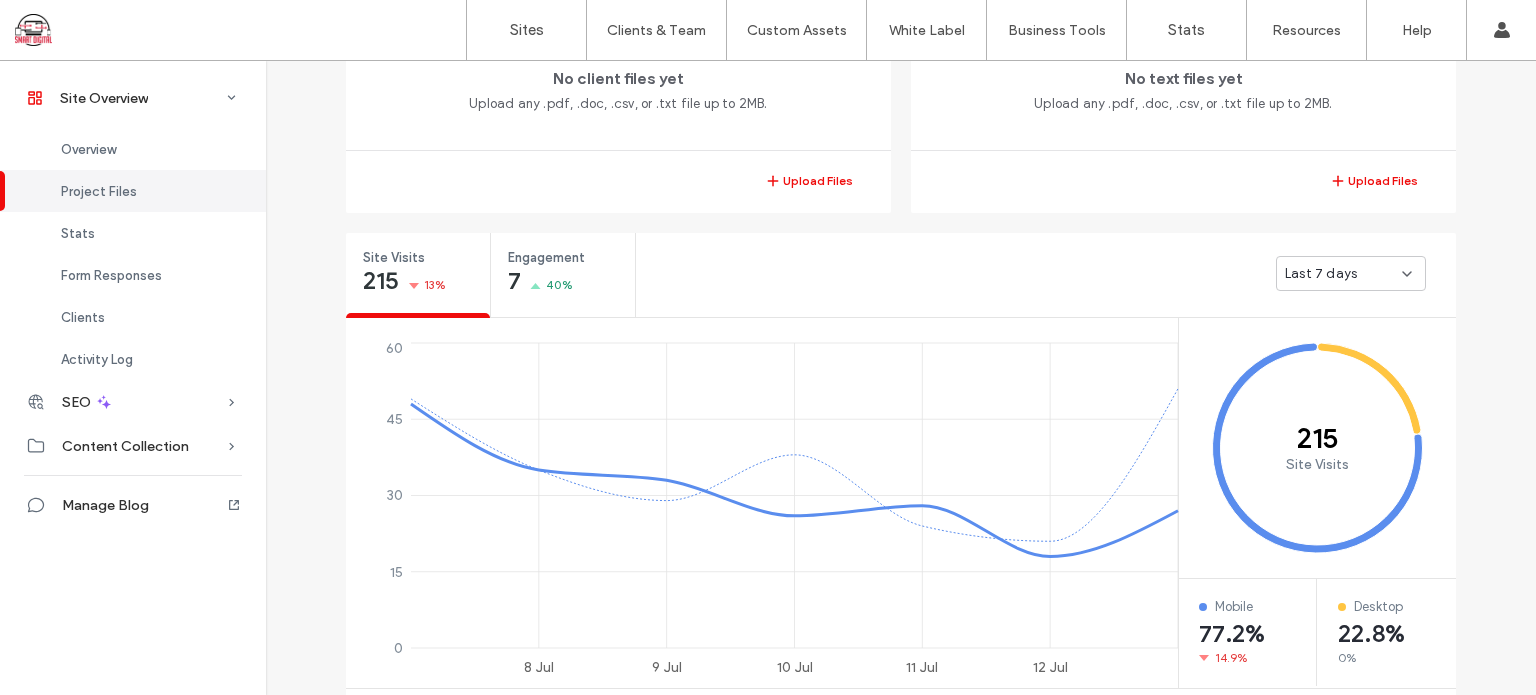 click on "Last 7 days" at bounding box center [1351, 273] 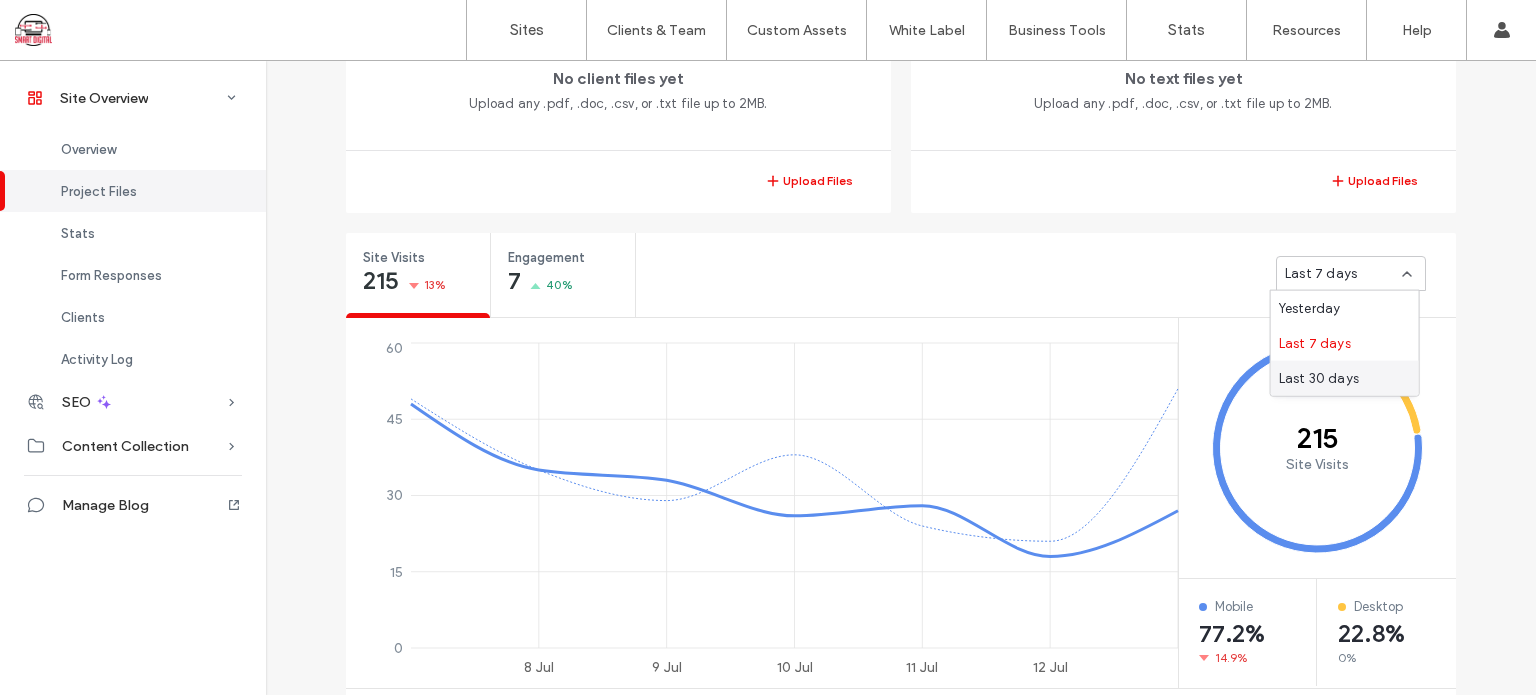 click on "Last 30 days" at bounding box center (1345, 378) 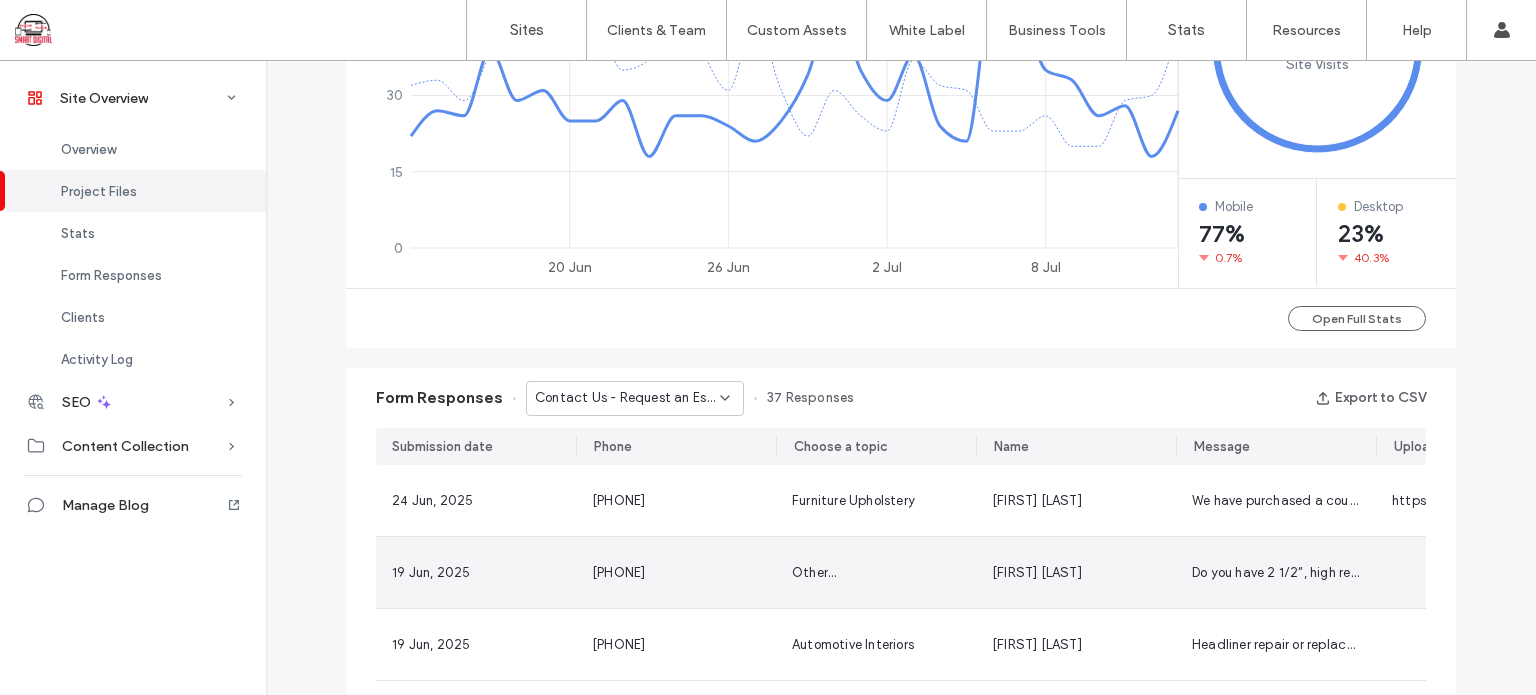scroll, scrollTop: 878, scrollLeft: 0, axis: vertical 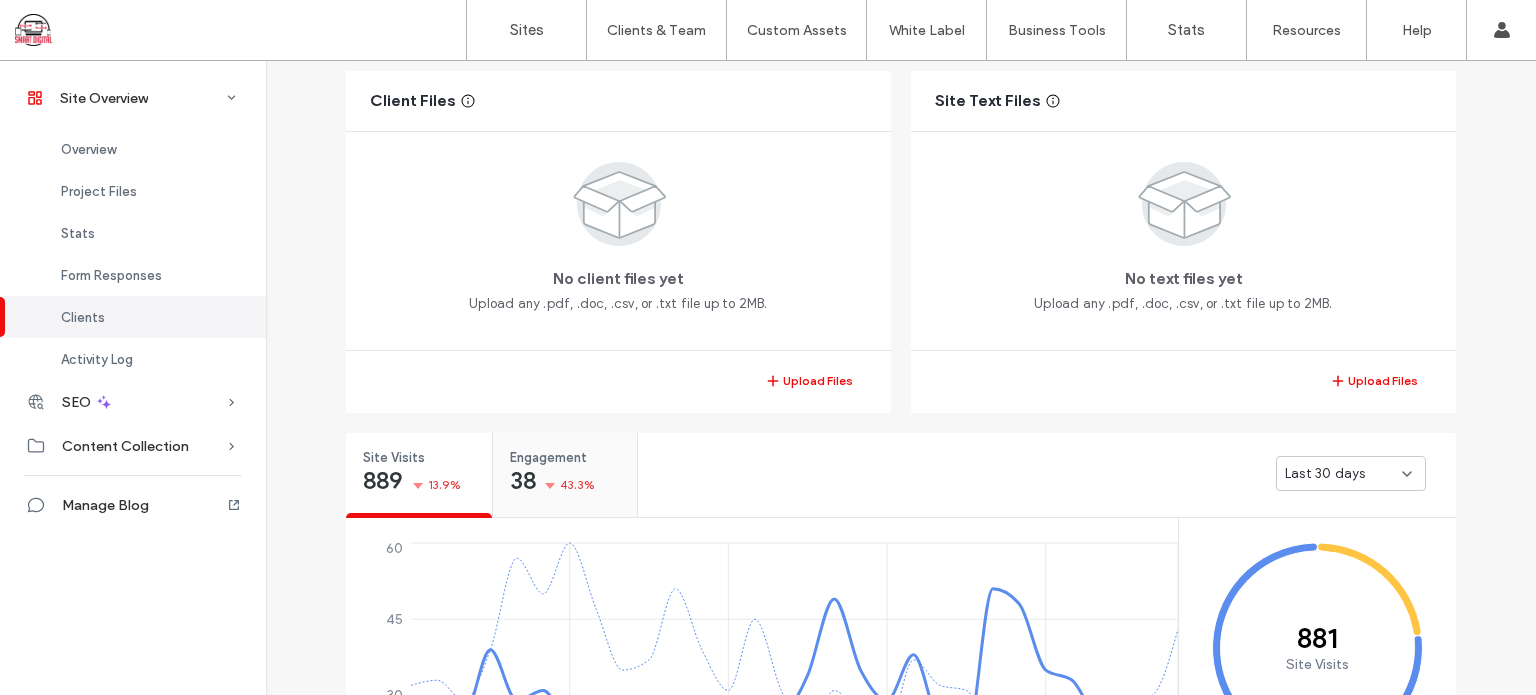 click on "Engagement" at bounding box center (558, 458) 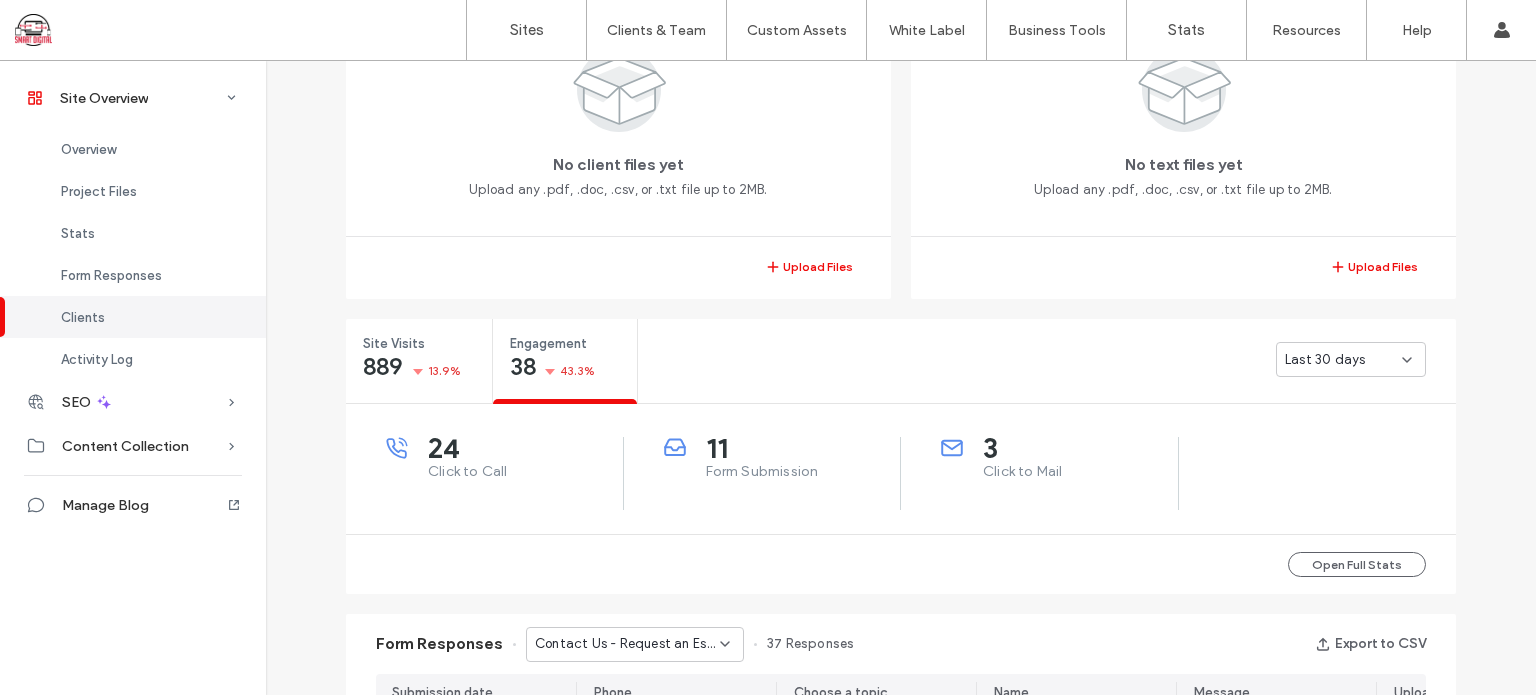 scroll, scrollTop: 578, scrollLeft: 0, axis: vertical 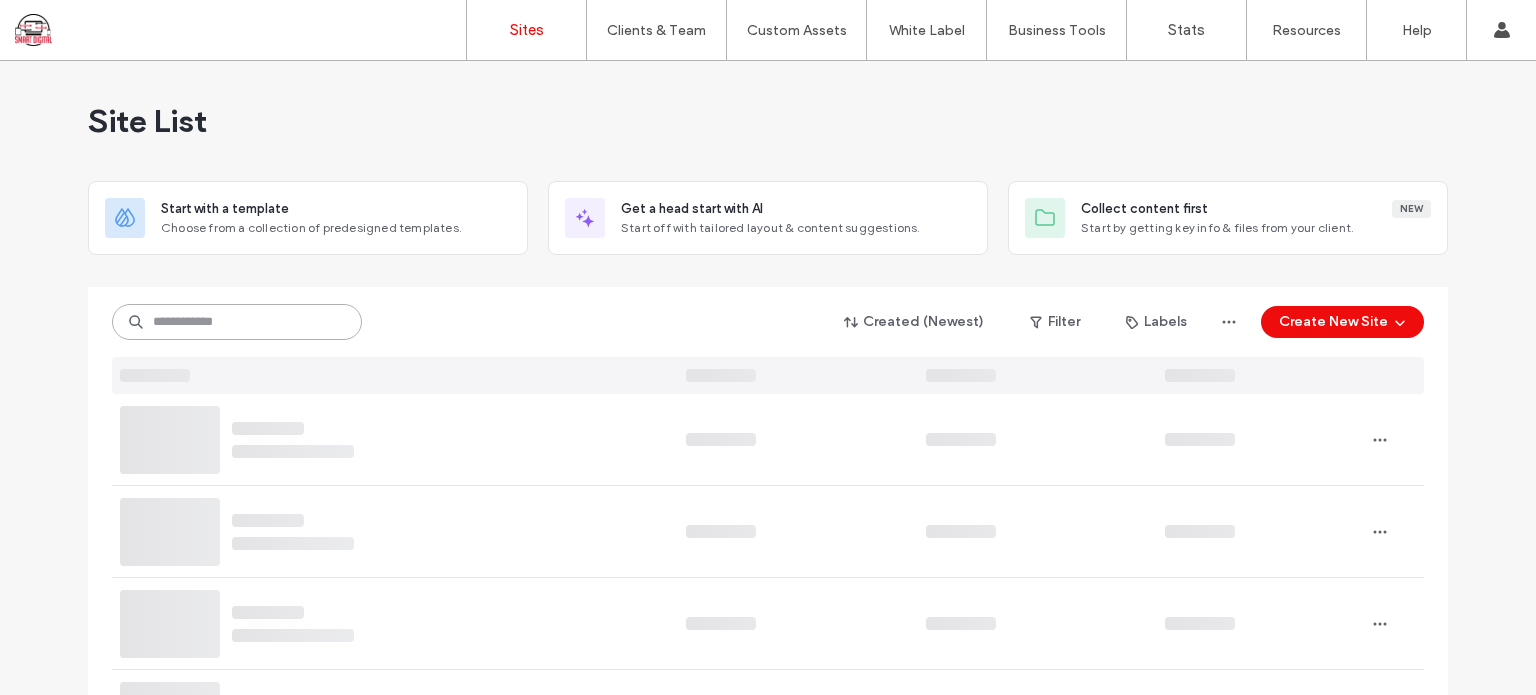 click at bounding box center (237, 322) 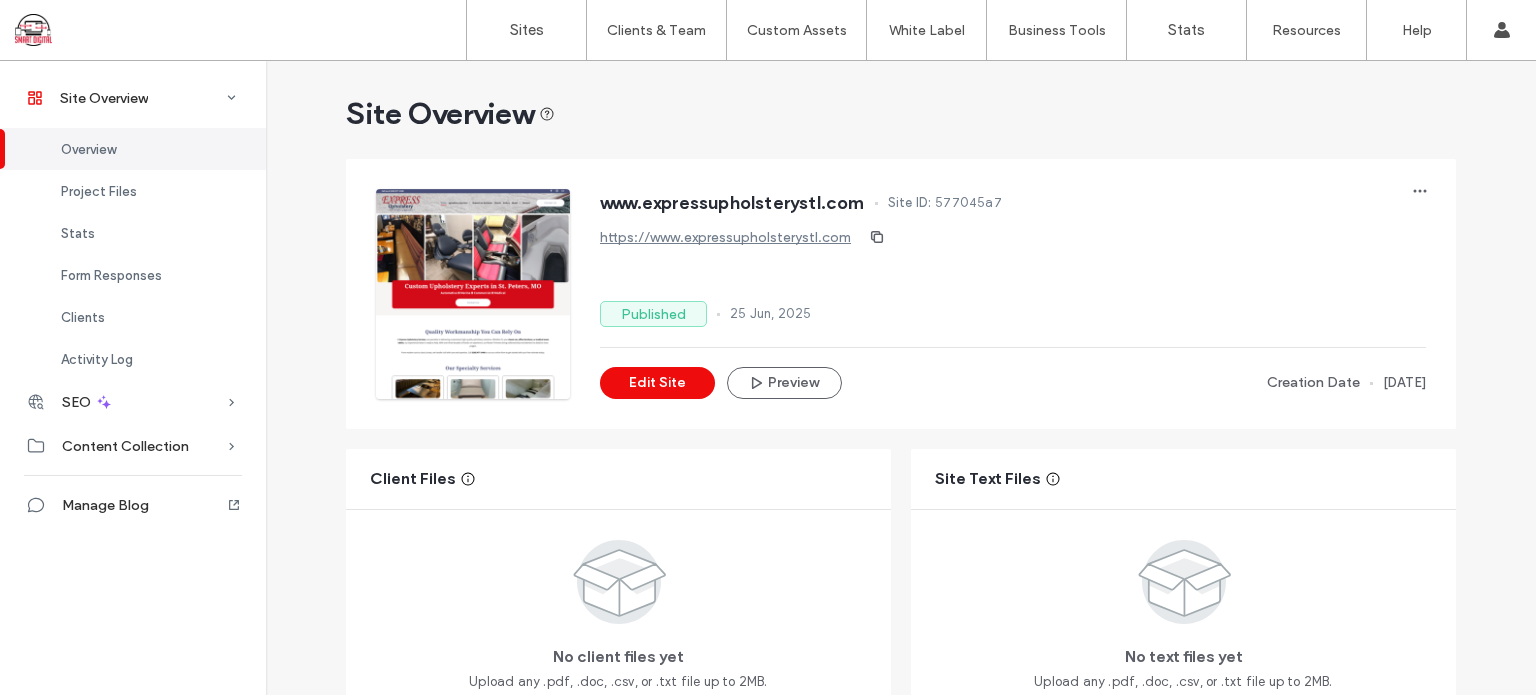 click on "Overview" at bounding box center [88, 149] 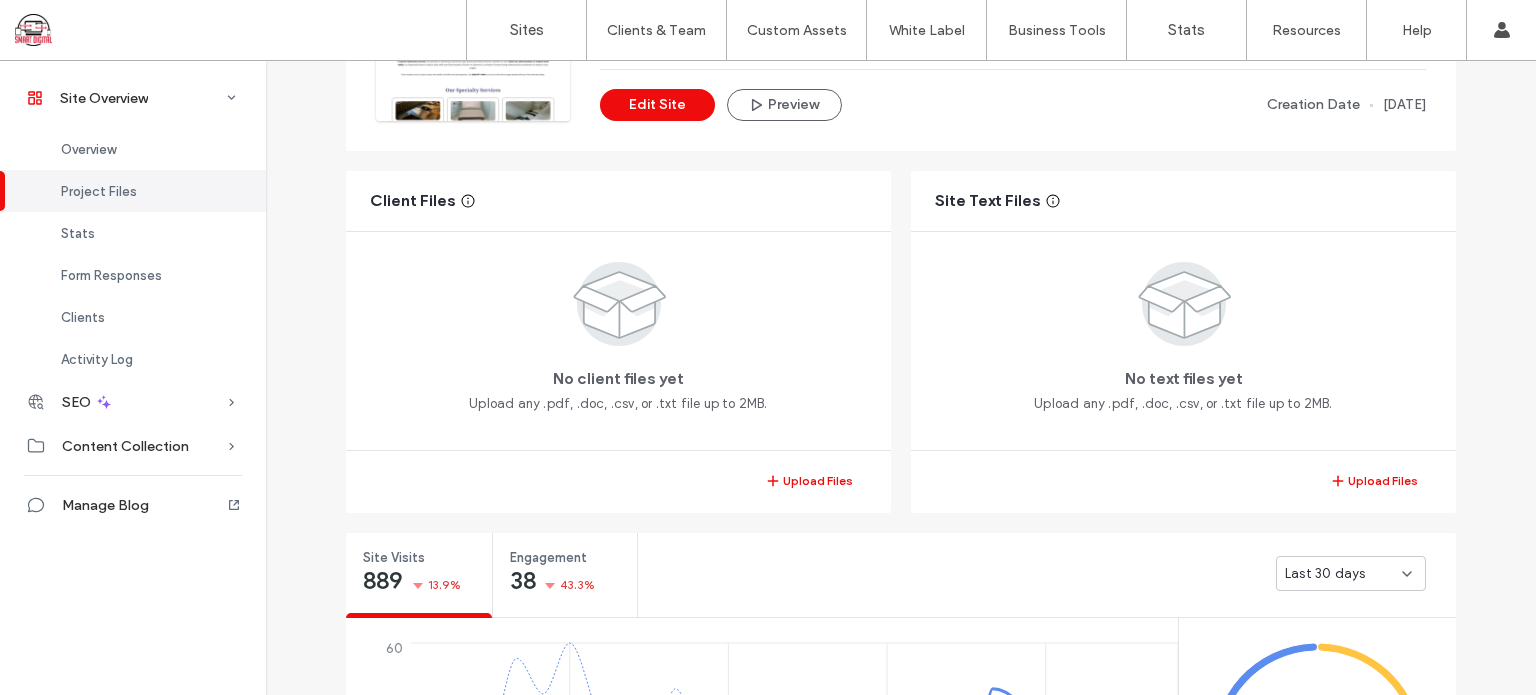 scroll, scrollTop: 170, scrollLeft: 0, axis: vertical 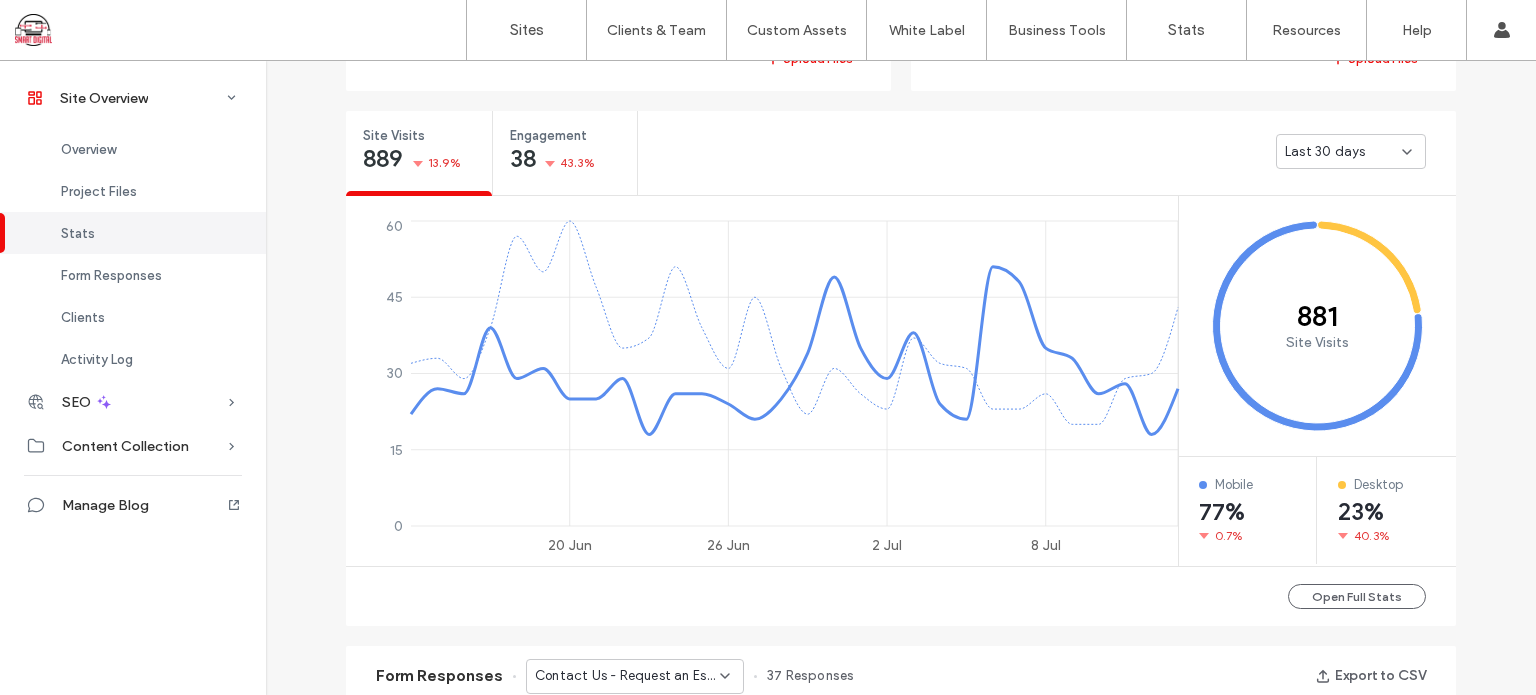 click on "Last 30 days" at bounding box center [1351, 151] 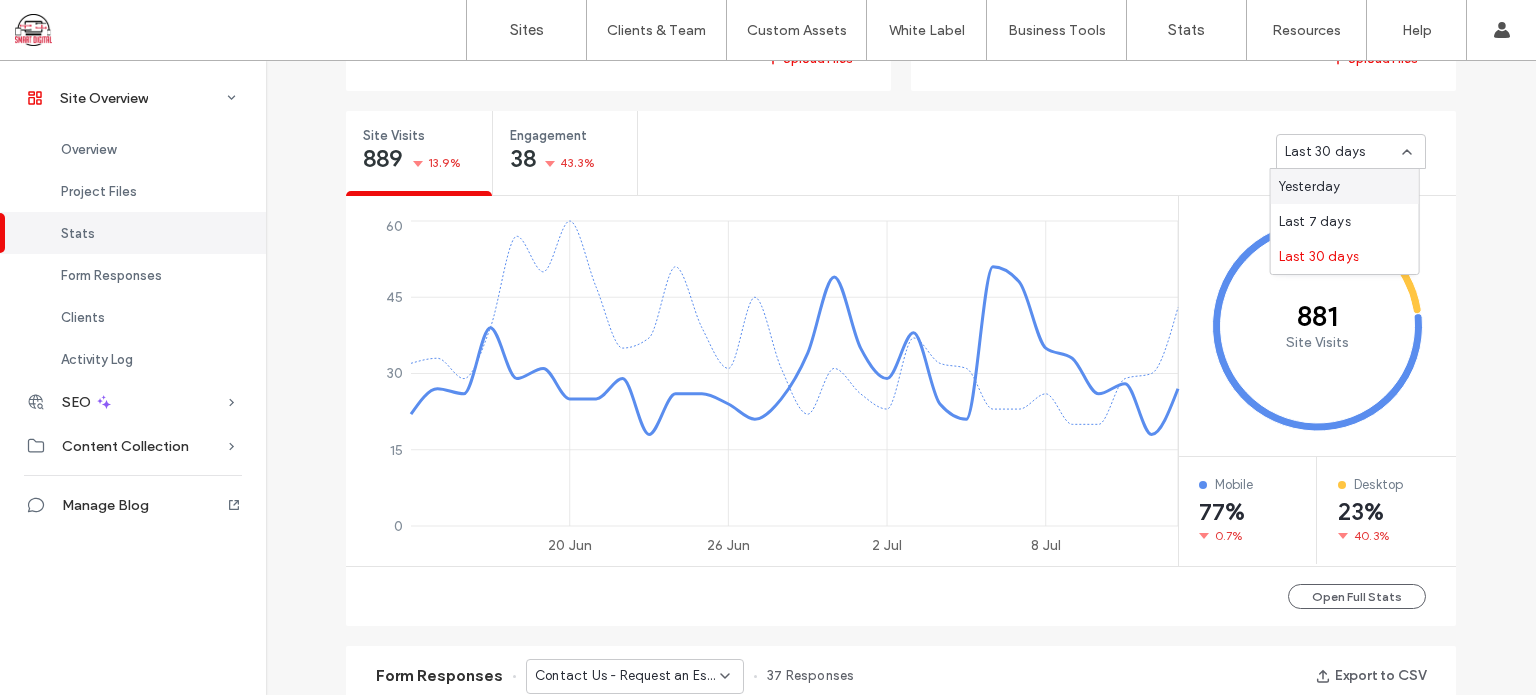 click on "Site Visits 889 13.9% Engagement 38 43.3% Last 30 days 20 Jun 26 Jun 2 Jul 8 Jul 0 15 30 45 60 881 Site Visits Mobile 77% 0.7% Desktop 23% 40.3% Open Full Stats" at bounding box center [901, 368] 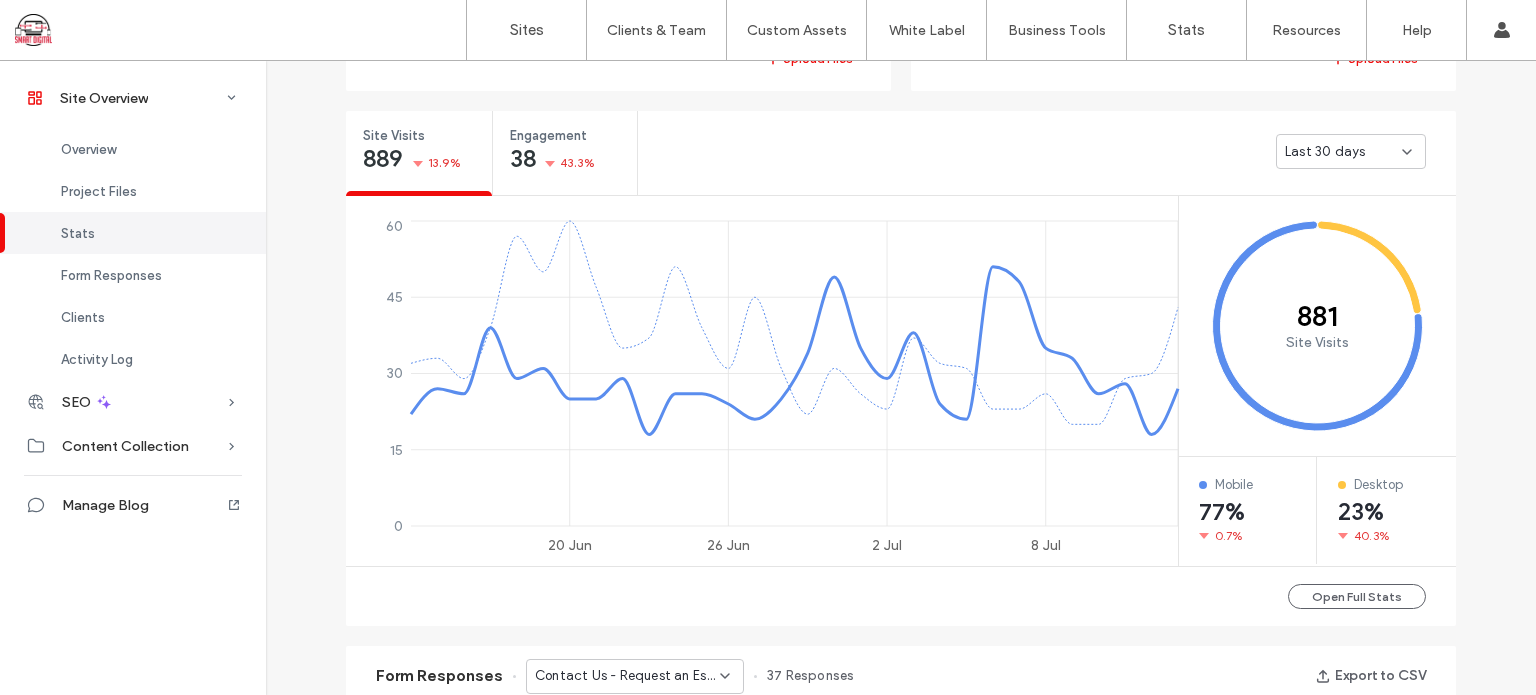 scroll, scrollTop: 800, scrollLeft: 0, axis: vertical 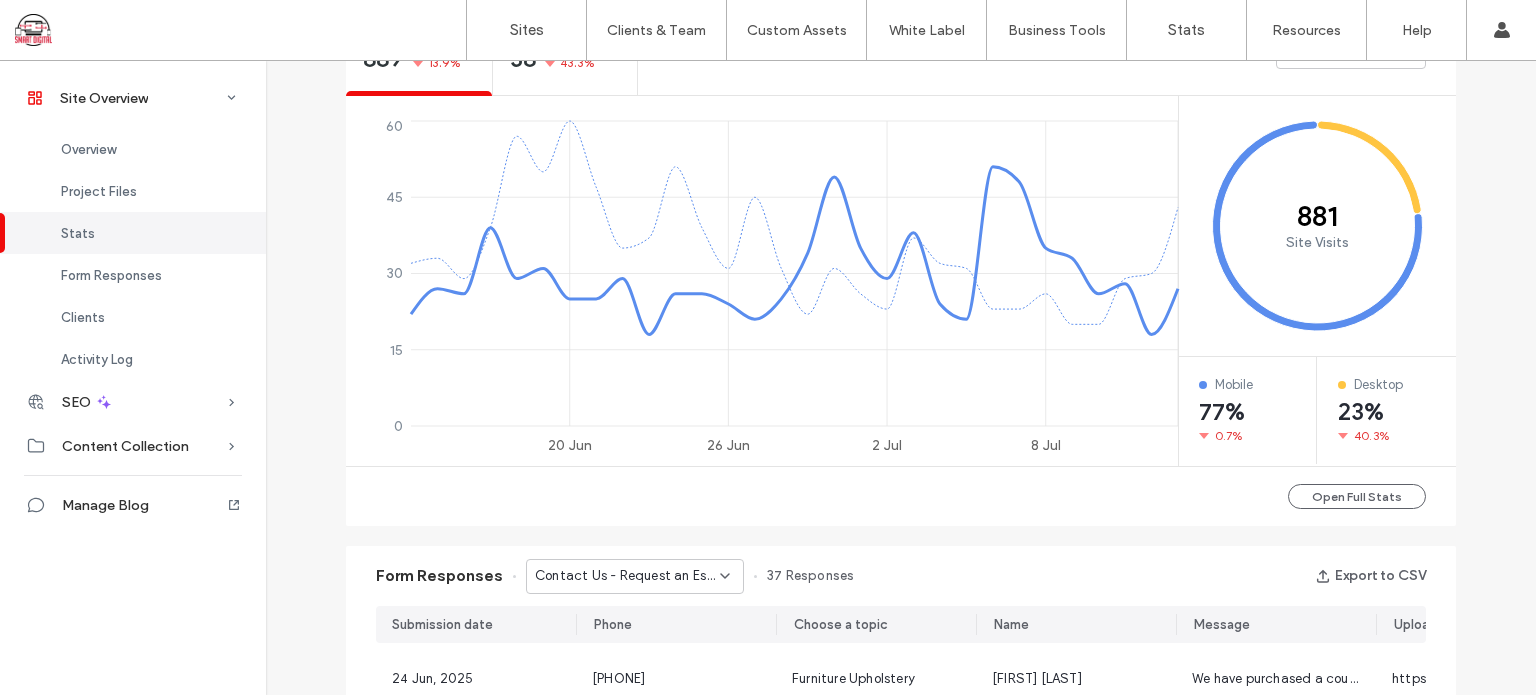 click on "Stats" at bounding box center (78, 233) 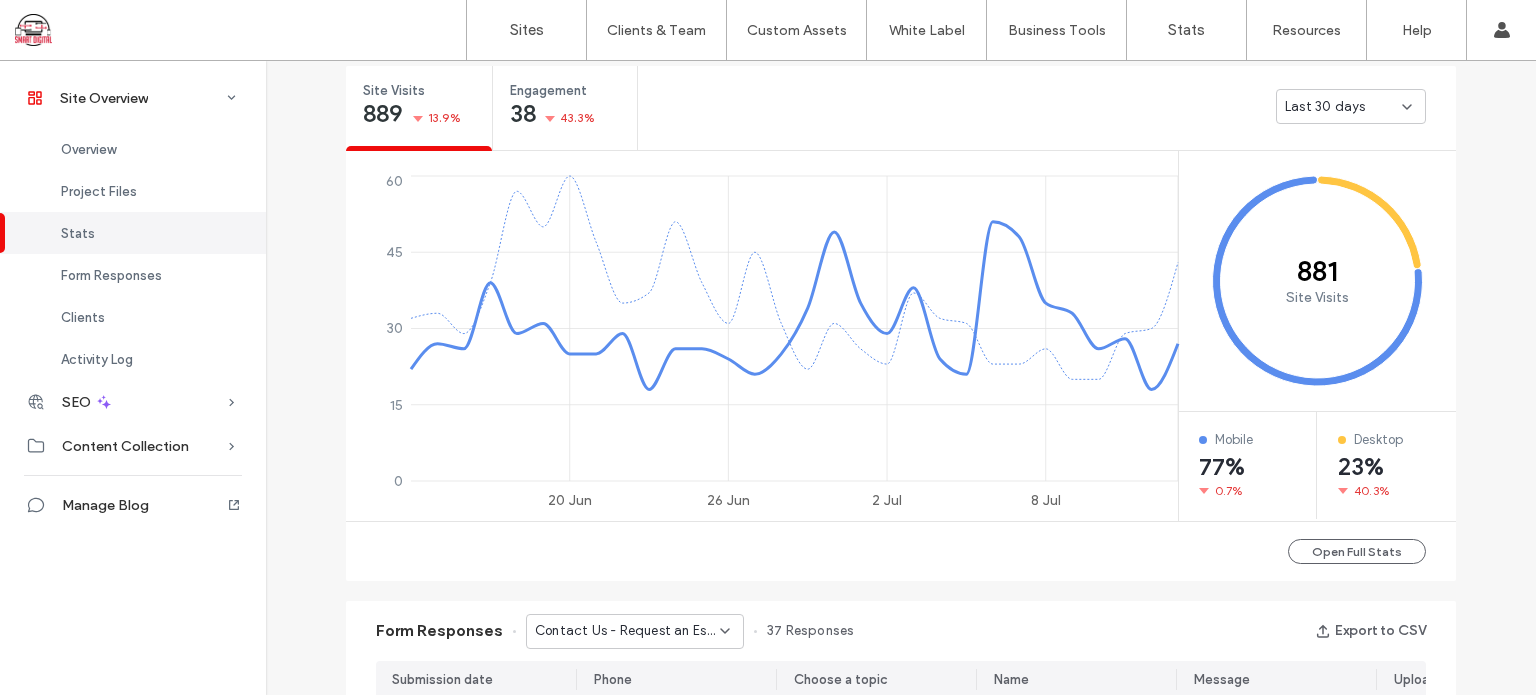 scroll, scrollTop: 741, scrollLeft: 0, axis: vertical 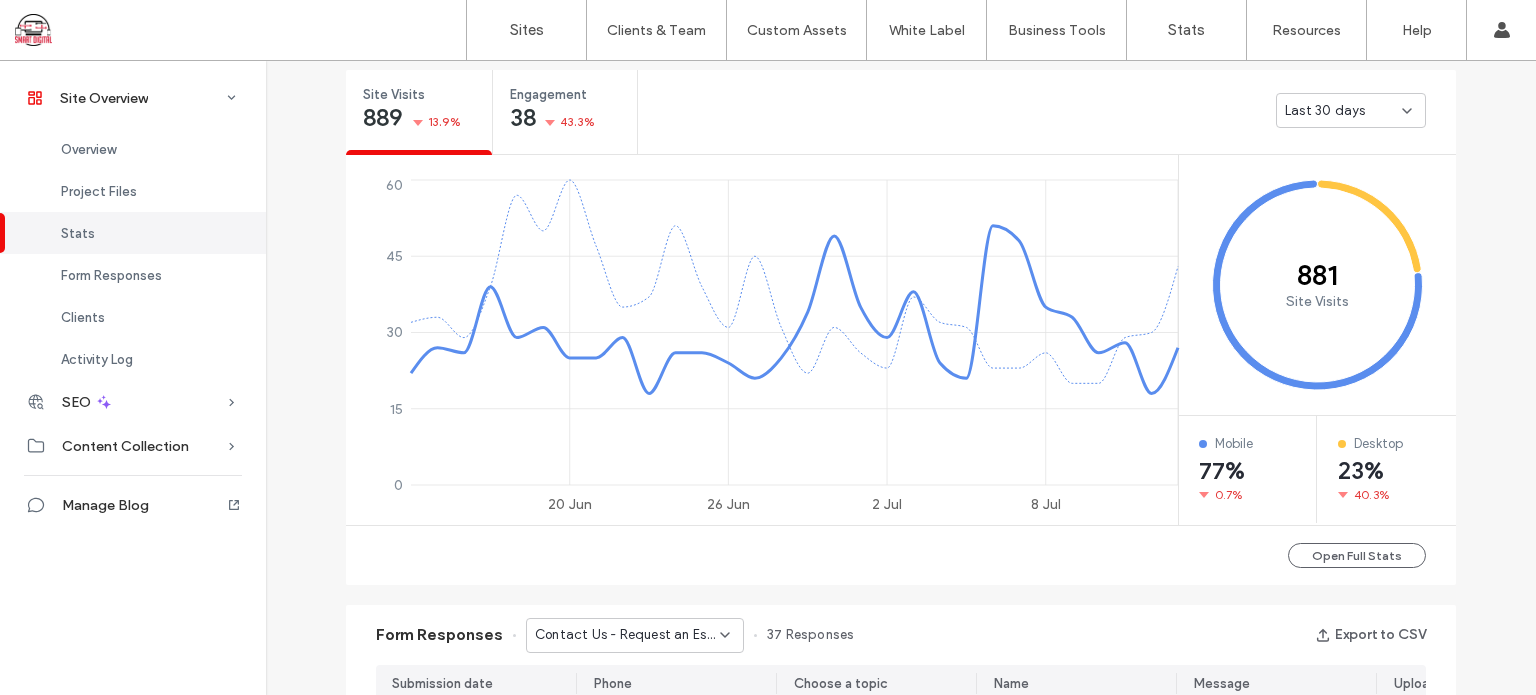 click on "Stats" at bounding box center (78, 233) 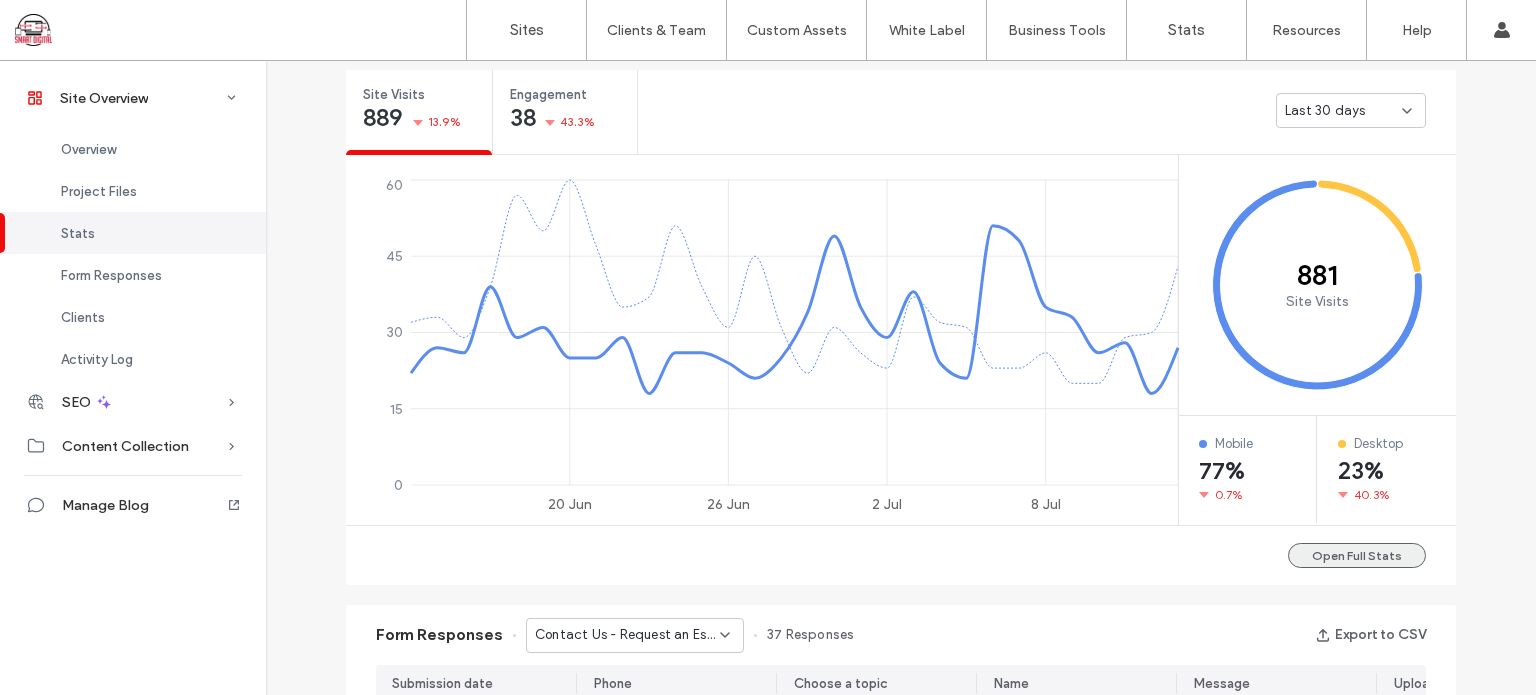click on "Open Full Stats" at bounding box center (1357, 555) 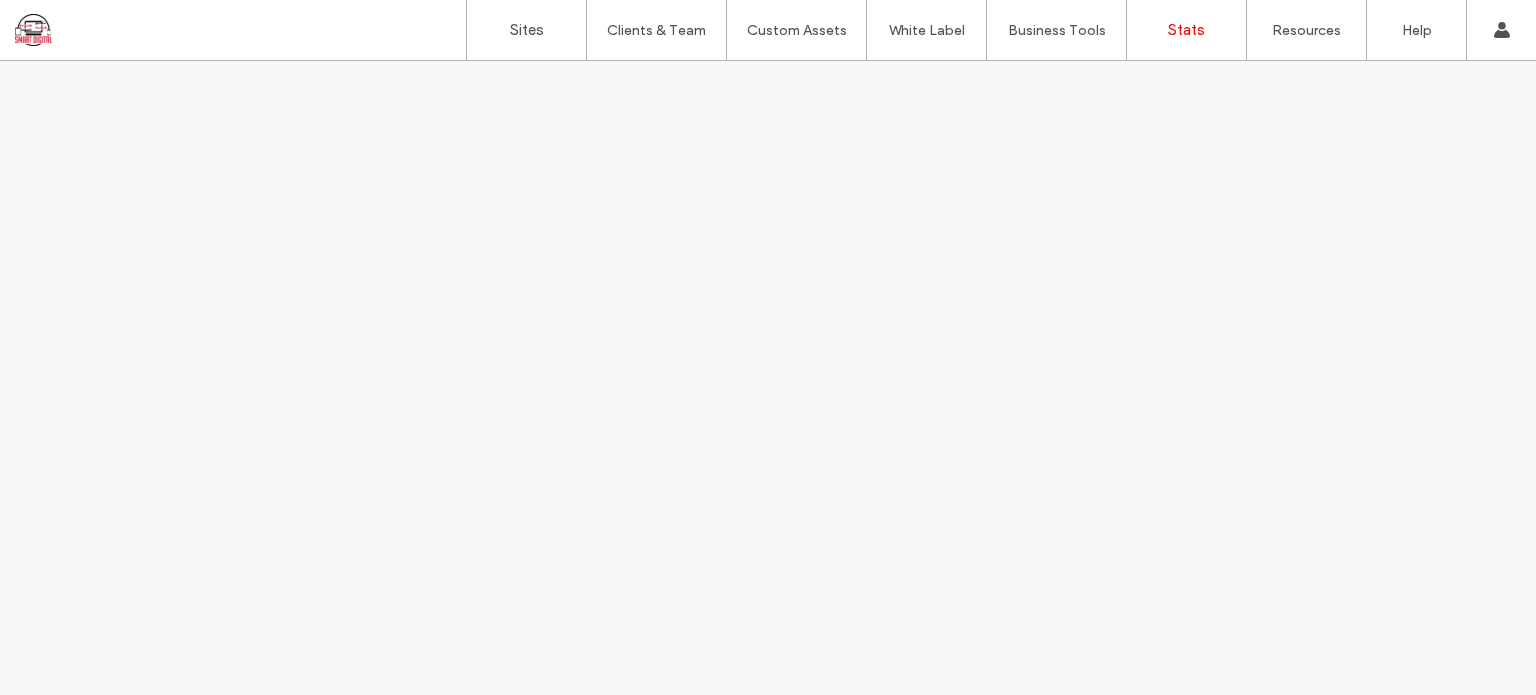 scroll, scrollTop: 0, scrollLeft: 0, axis: both 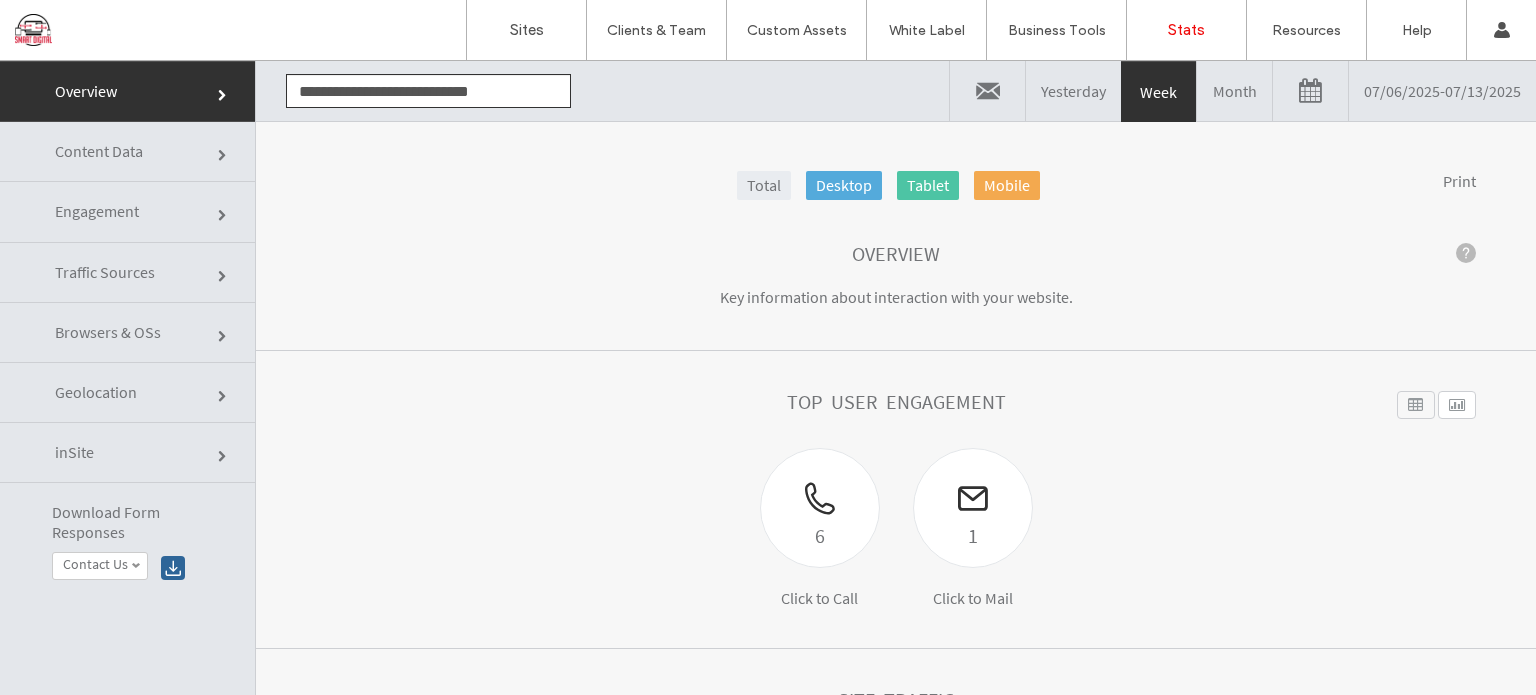 click on "Month" at bounding box center [1234, 91] 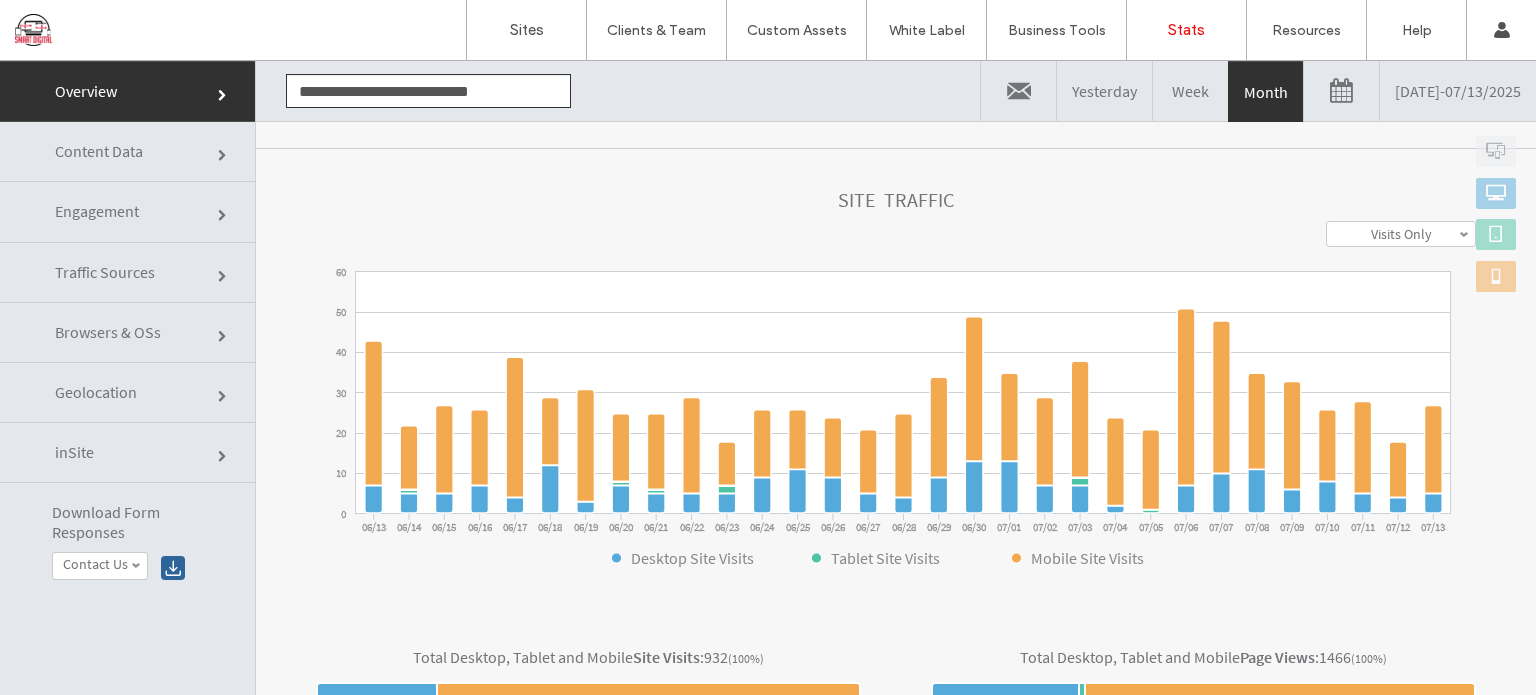scroll, scrollTop: 680, scrollLeft: 0, axis: vertical 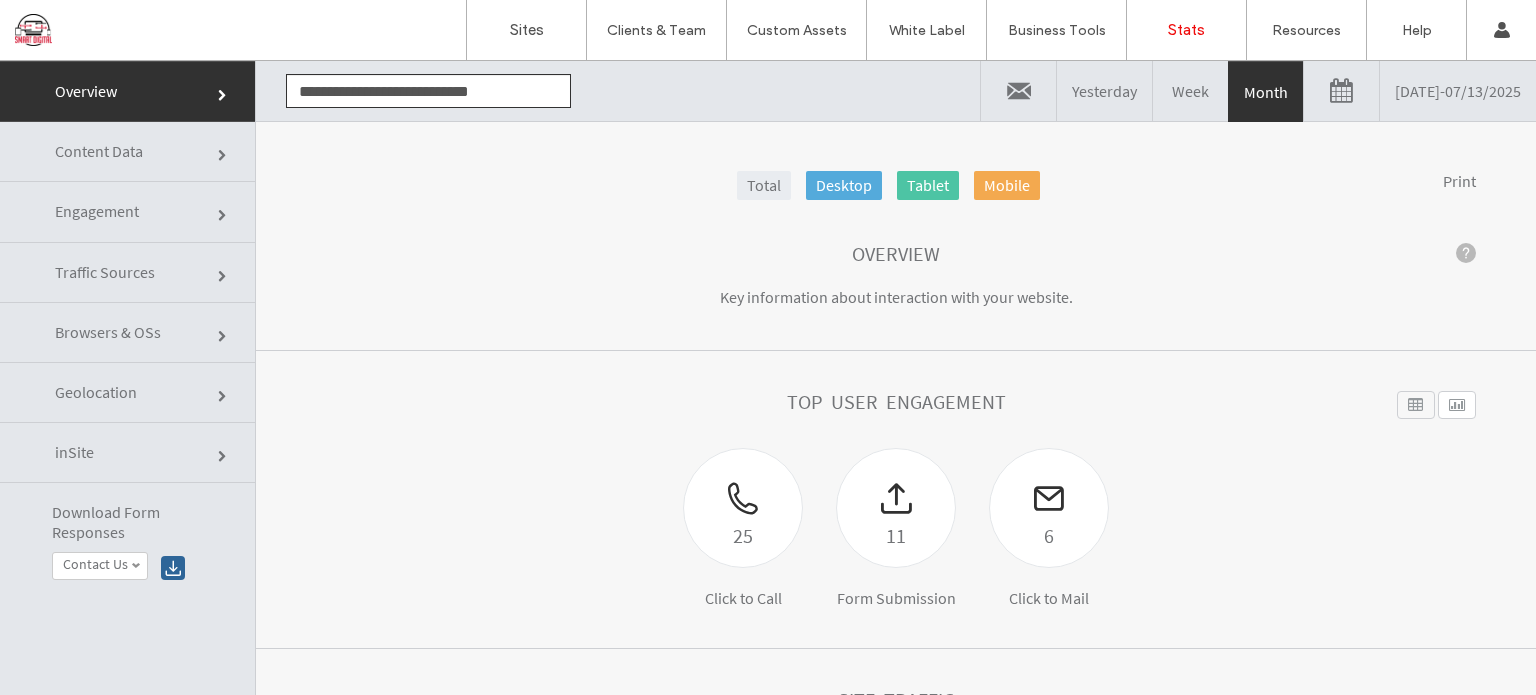 click on "Engagement" 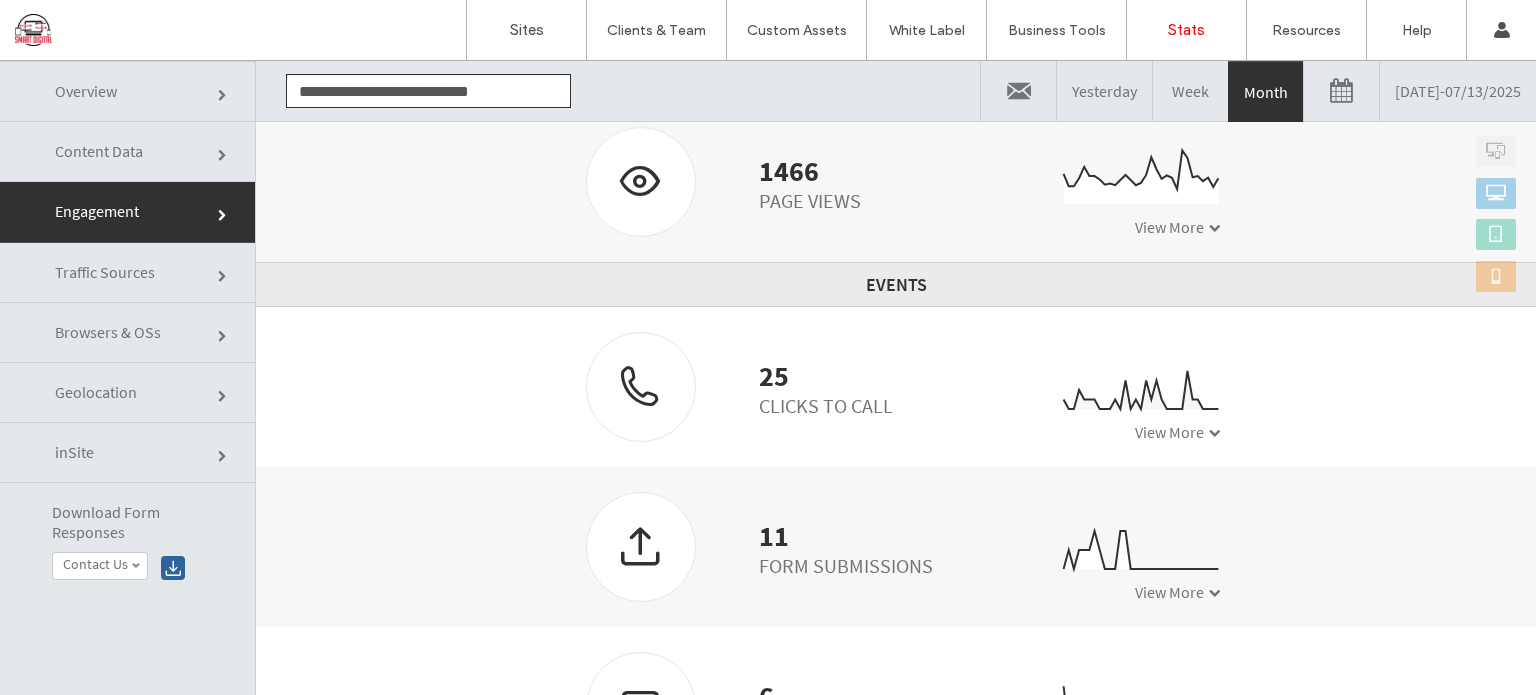 scroll, scrollTop: 483, scrollLeft: 0, axis: vertical 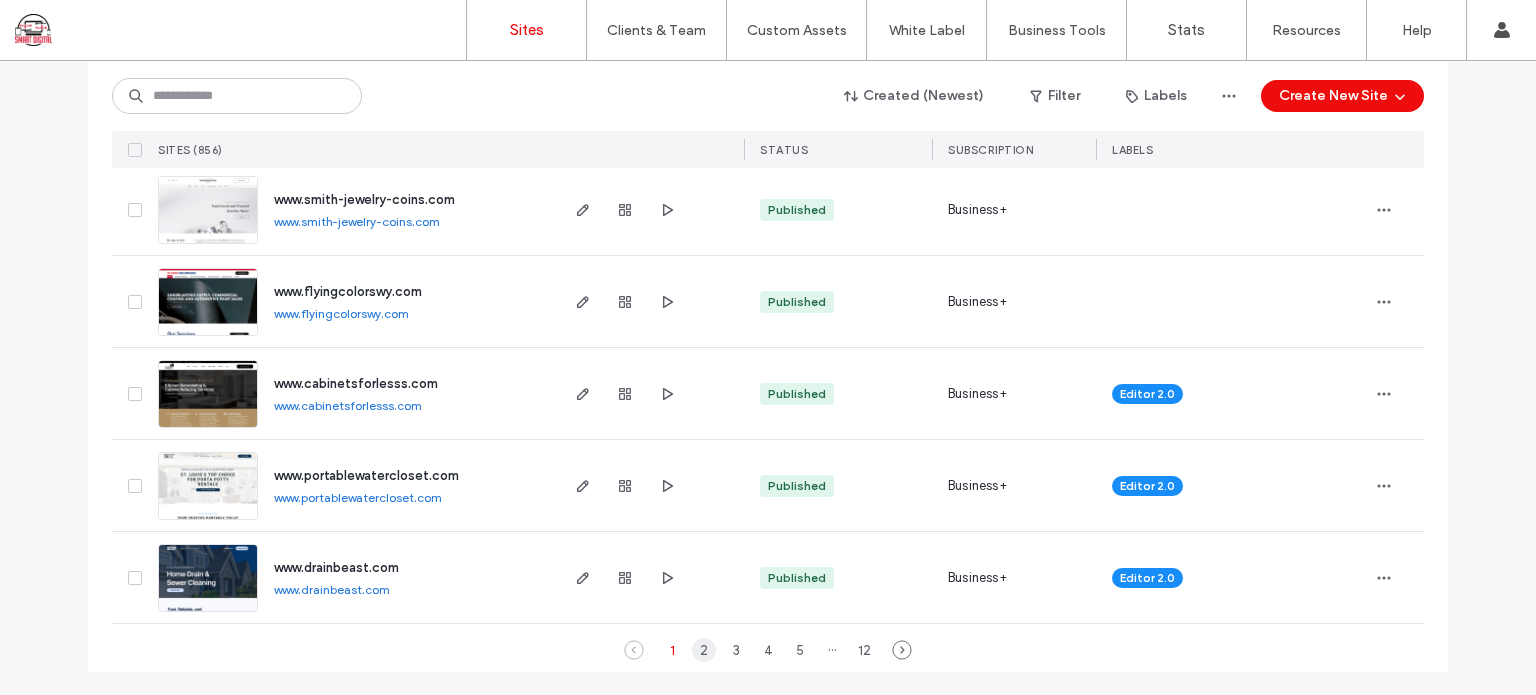 click on "2" at bounding box center [704, 650] 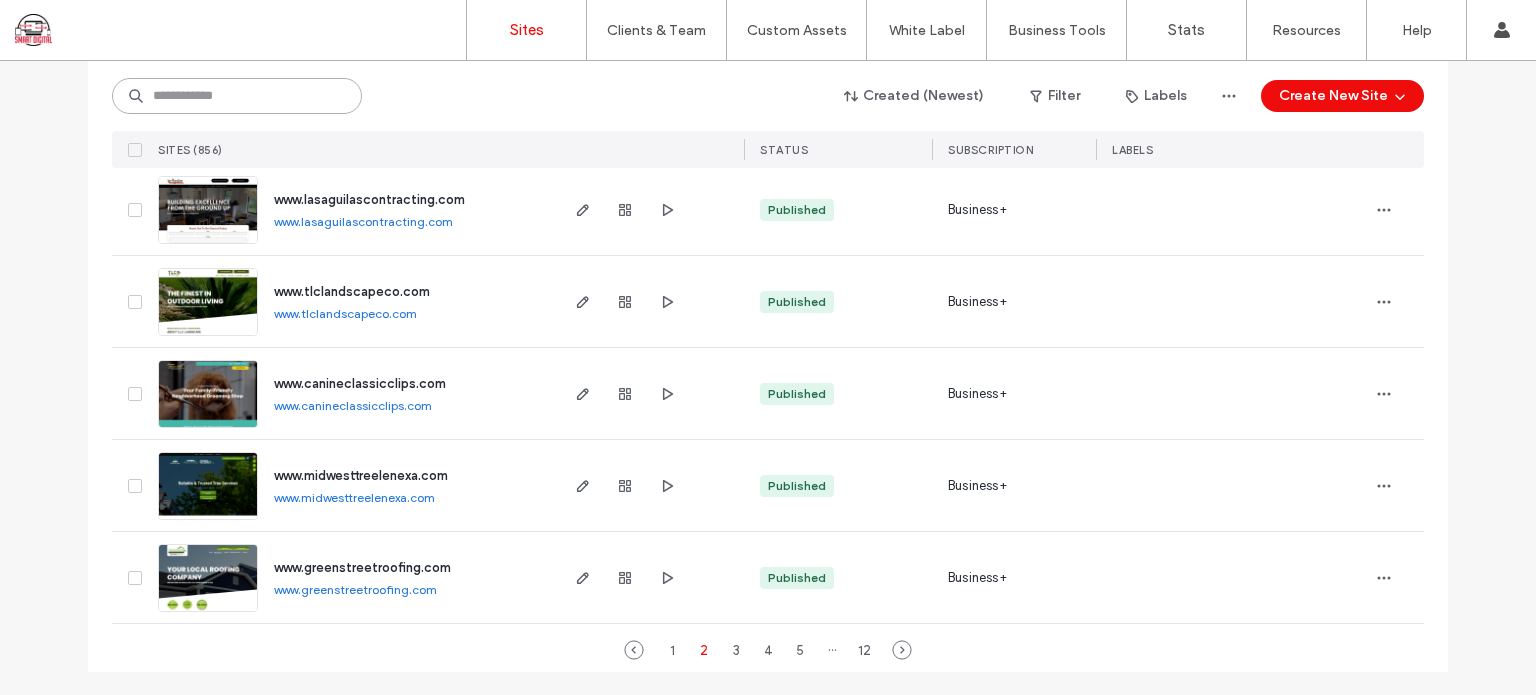 click at bounding box center (237, 96) 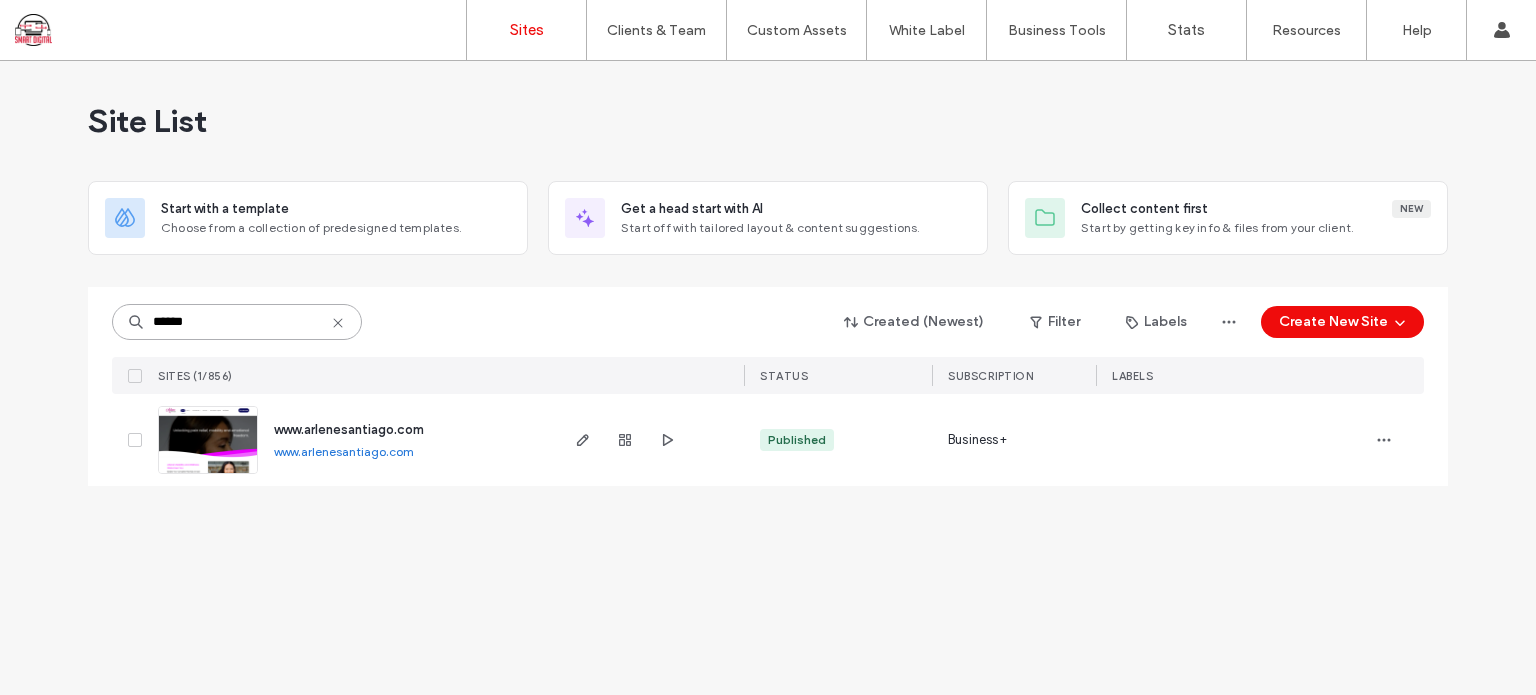 scroll, scrollTop: 0, scrollLeft: 0, axis: both 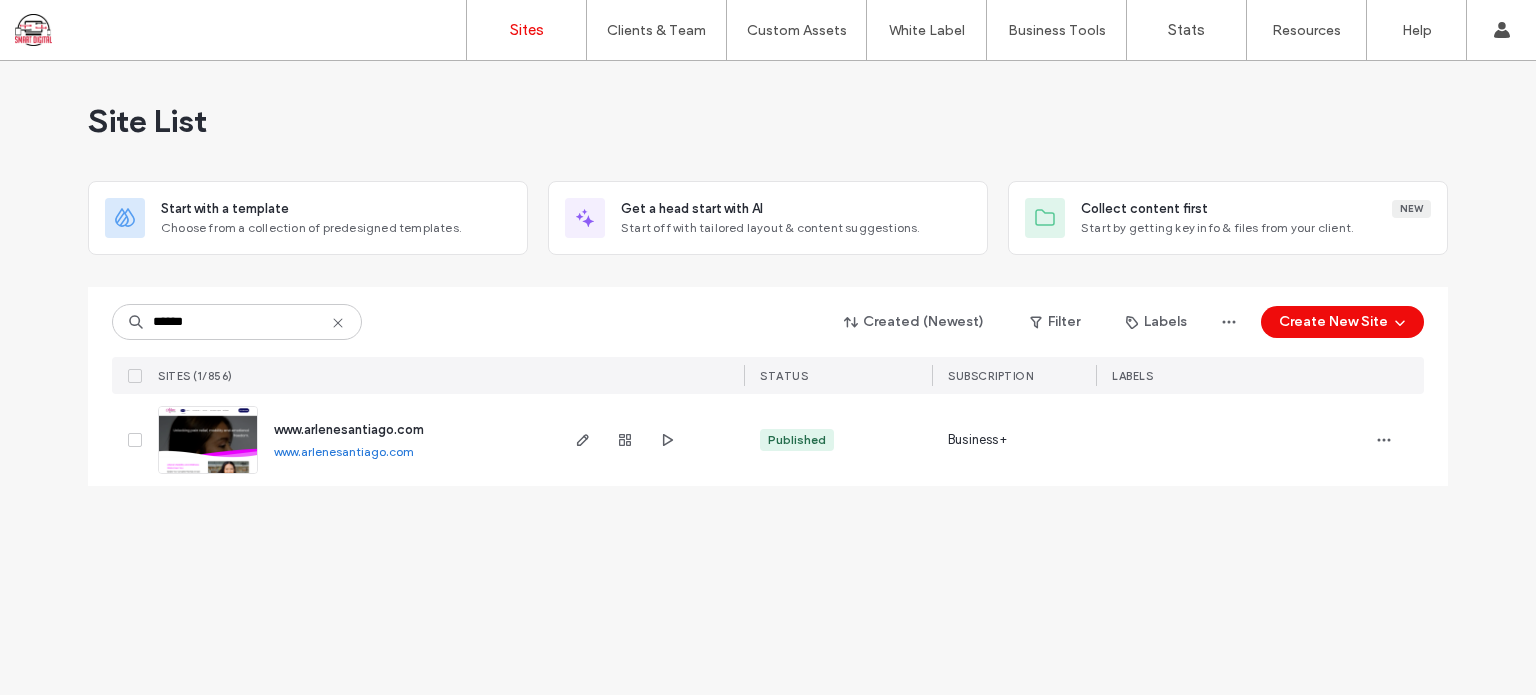 click on "www.arlenesantiago.com" at bounding box center [344, 451] 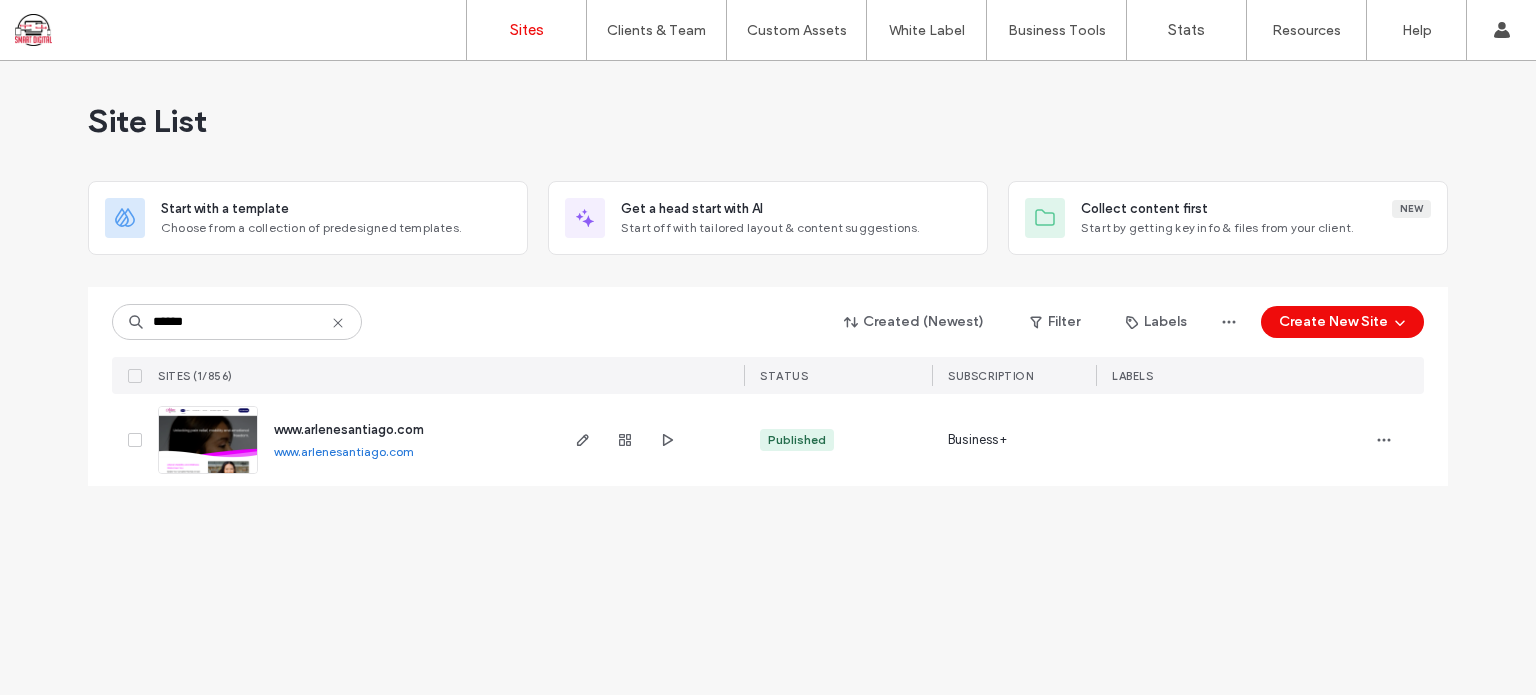 click 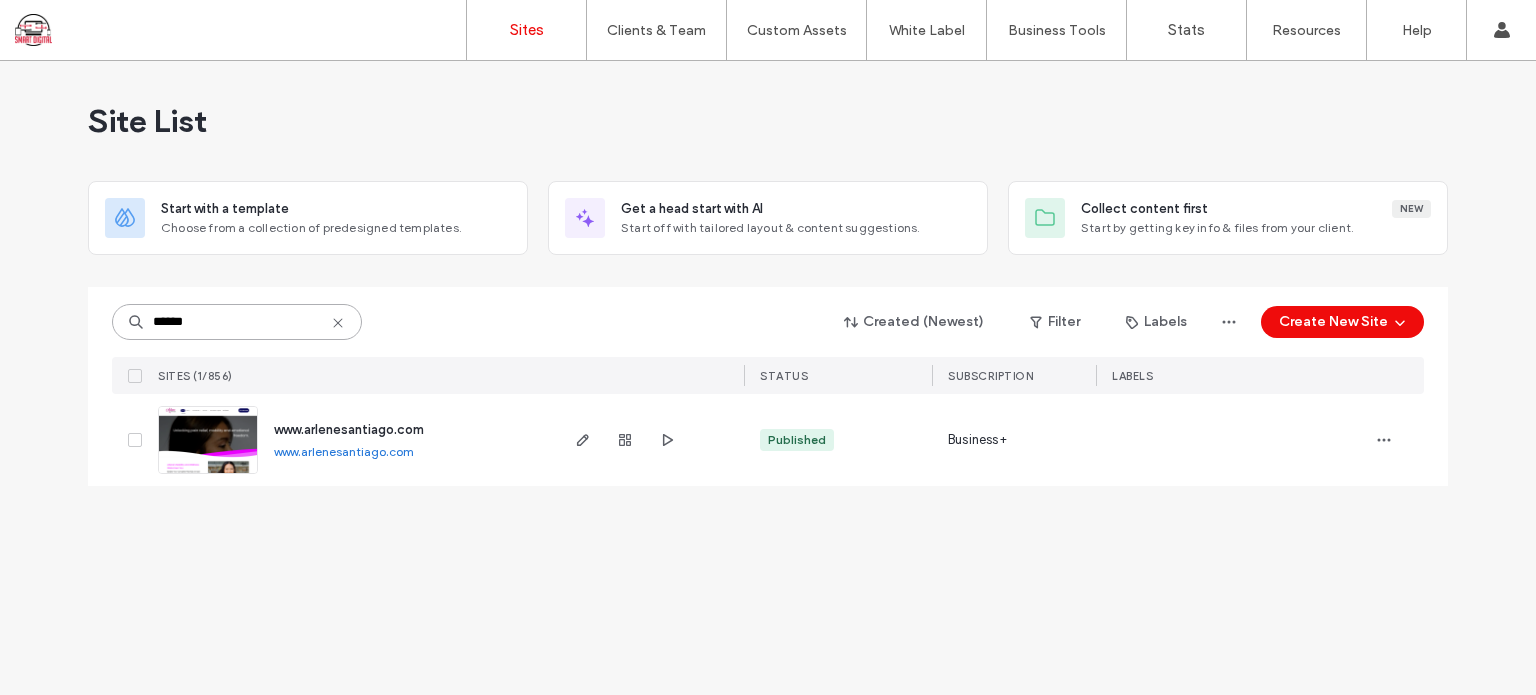 type 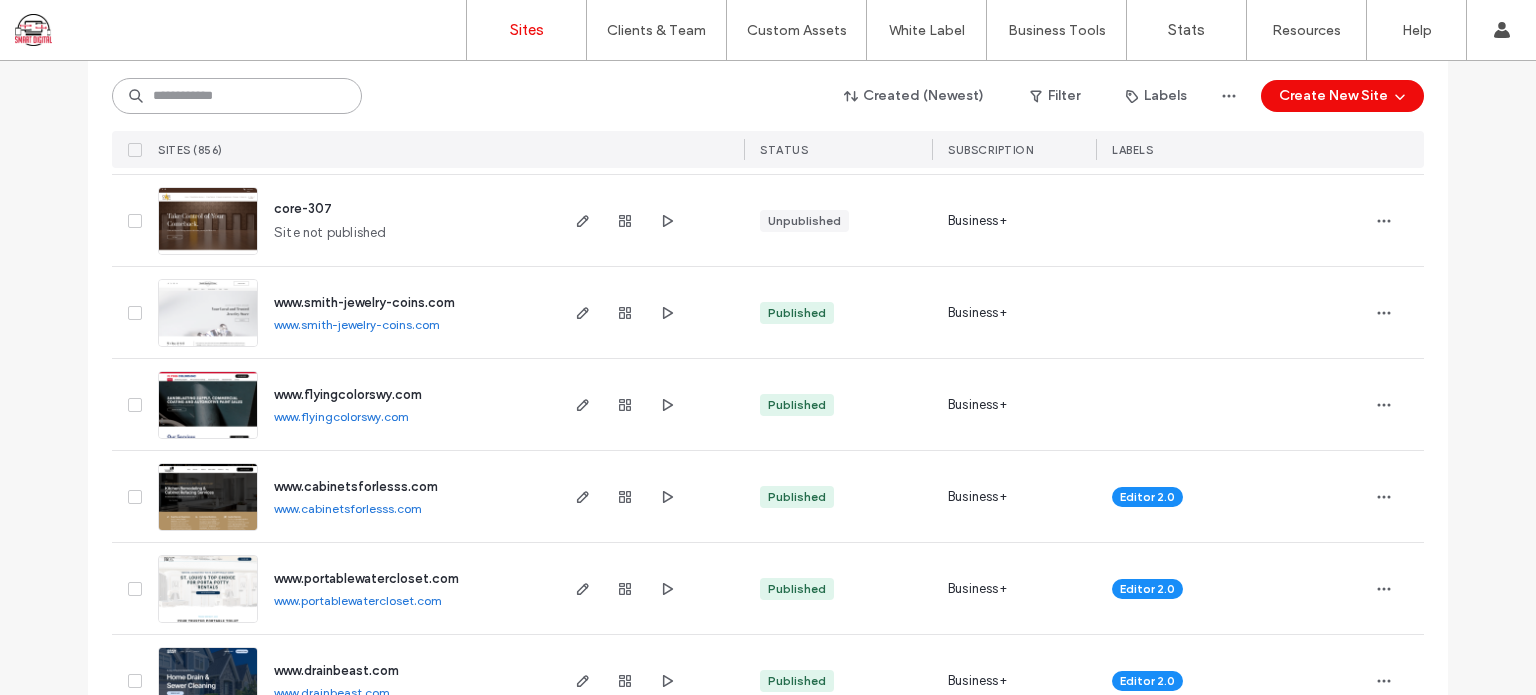 scroll, scrollTop: 6670, scrollLeft: 0, axis: vertical 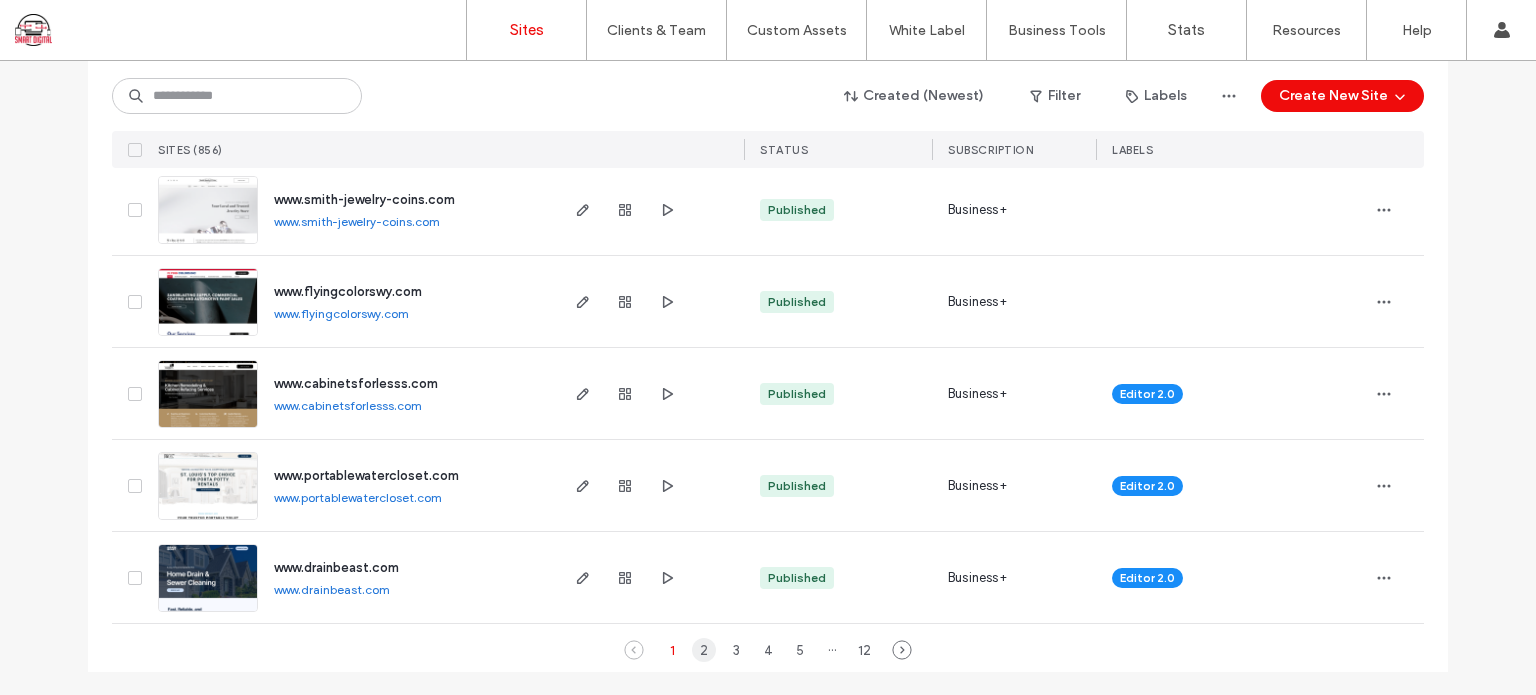 click on "2" at bounding box center (704, 650) 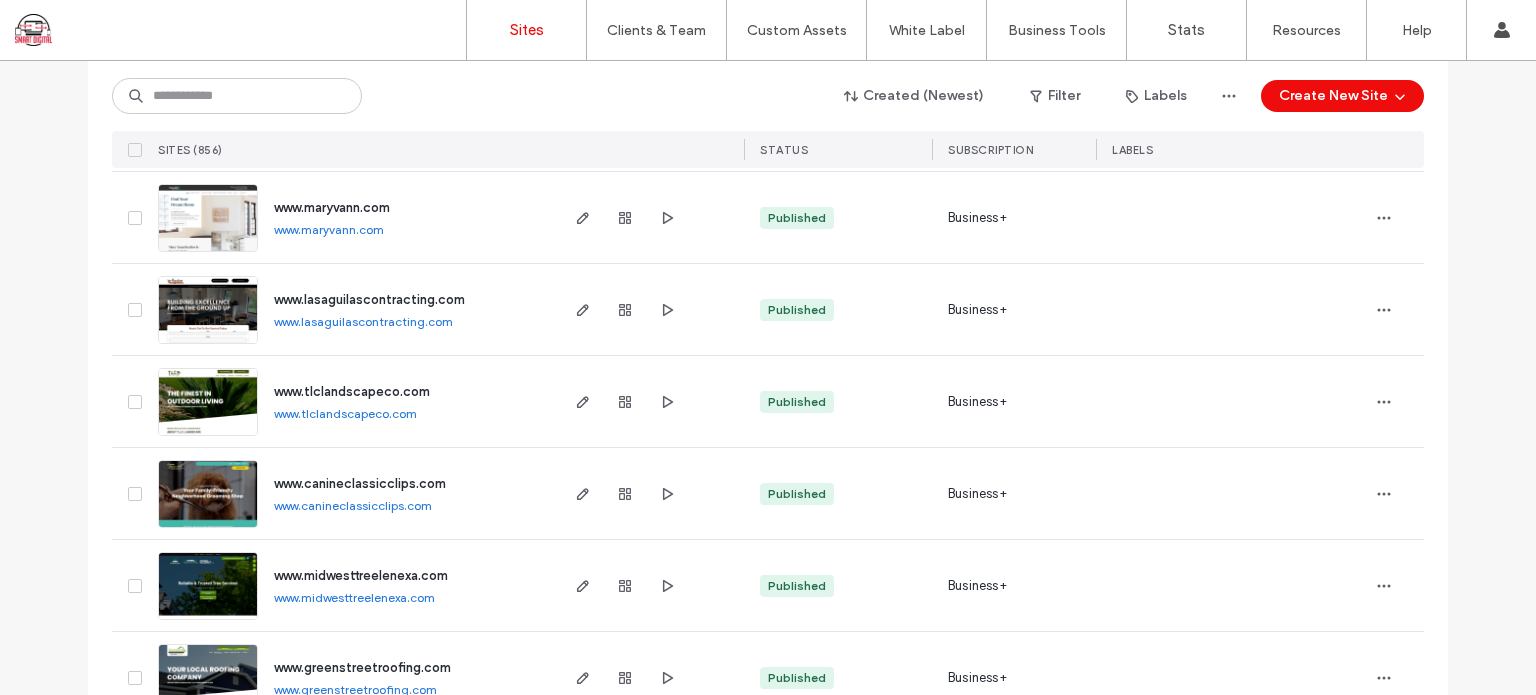 scroll, scrollTop: 6670, scrollLeft: 0, axis: vertical 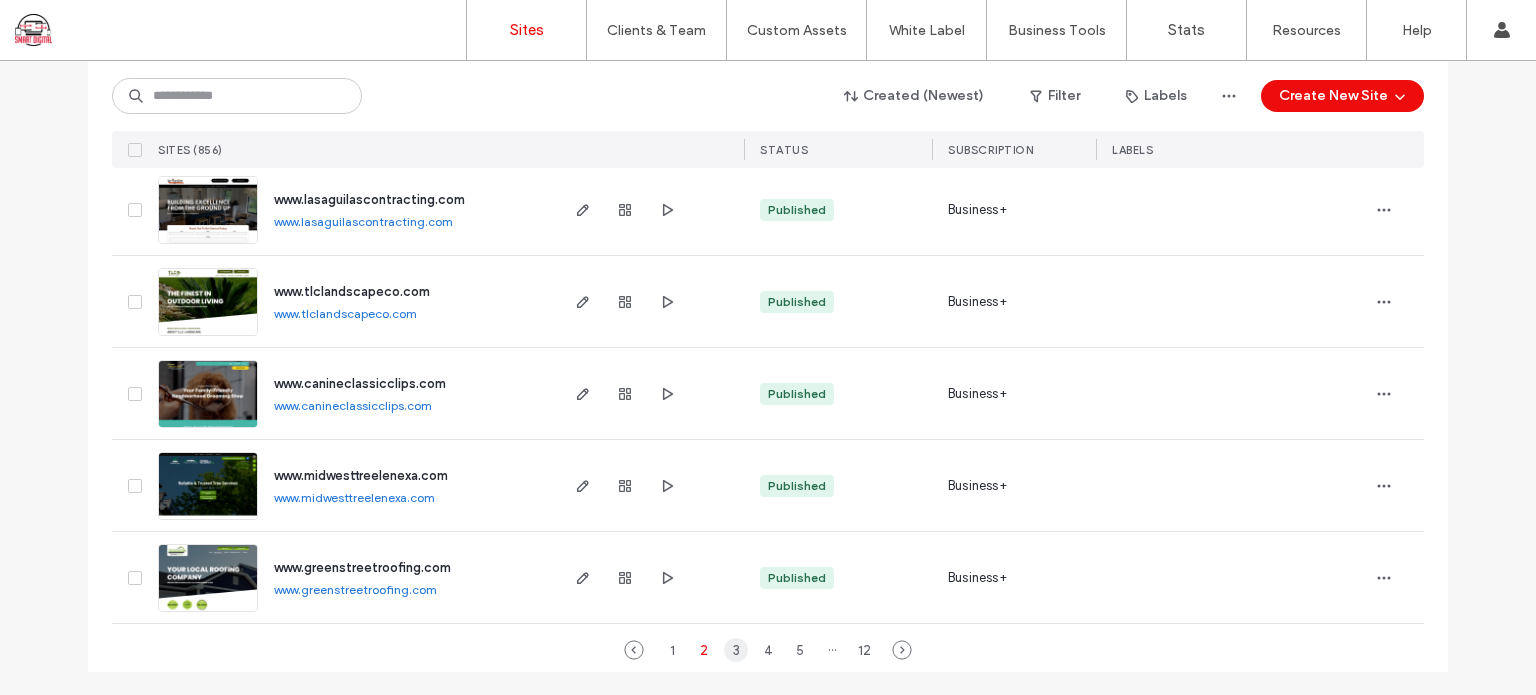 click on "3" at bounding box center [736, 650] 